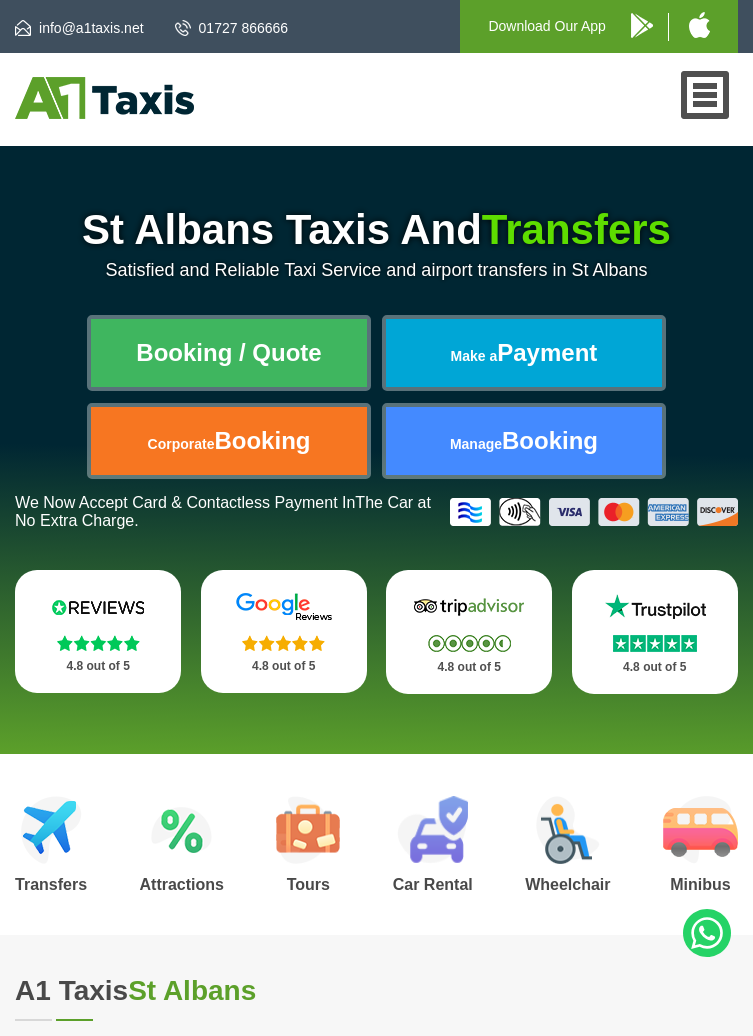 scroll, scrollTop: 0, scrollLeft: 0, axis: both 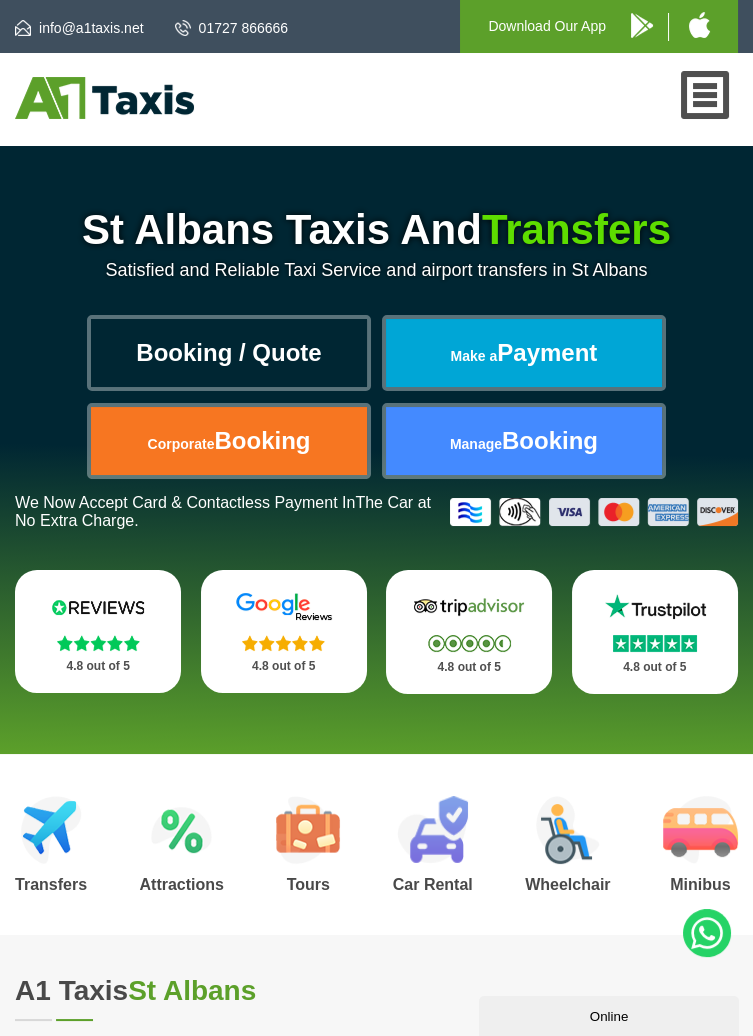 click on "Booking / Quote" at bounding box center (228, 353) 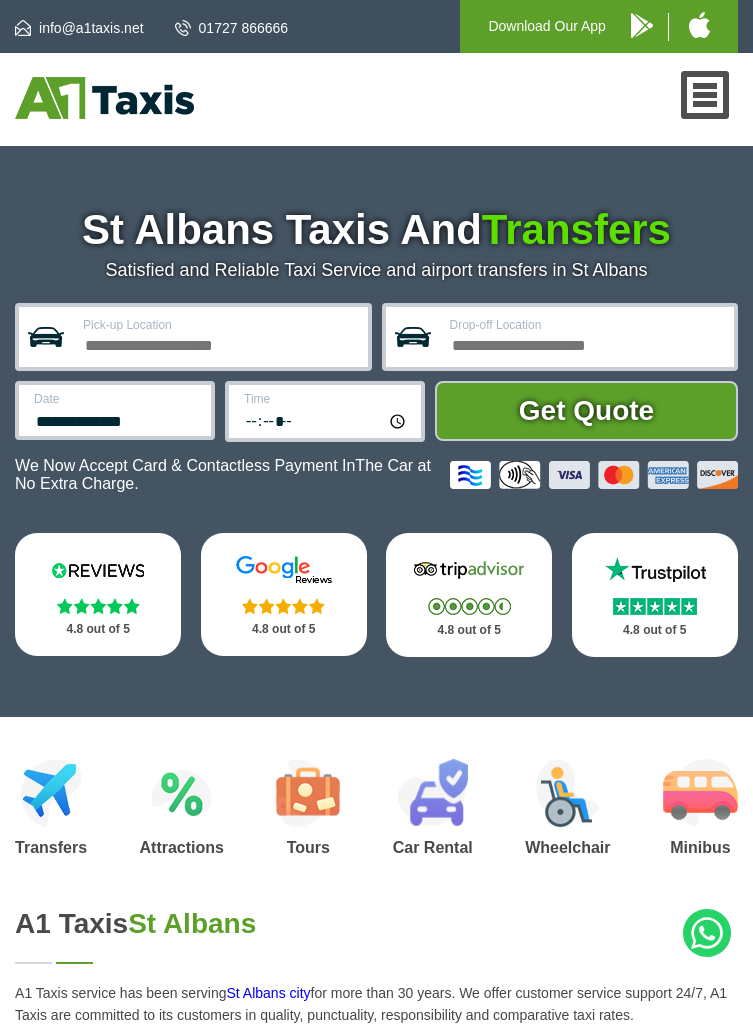 scroll, scrollTop: 0, scrollLeft: 0, axis: both 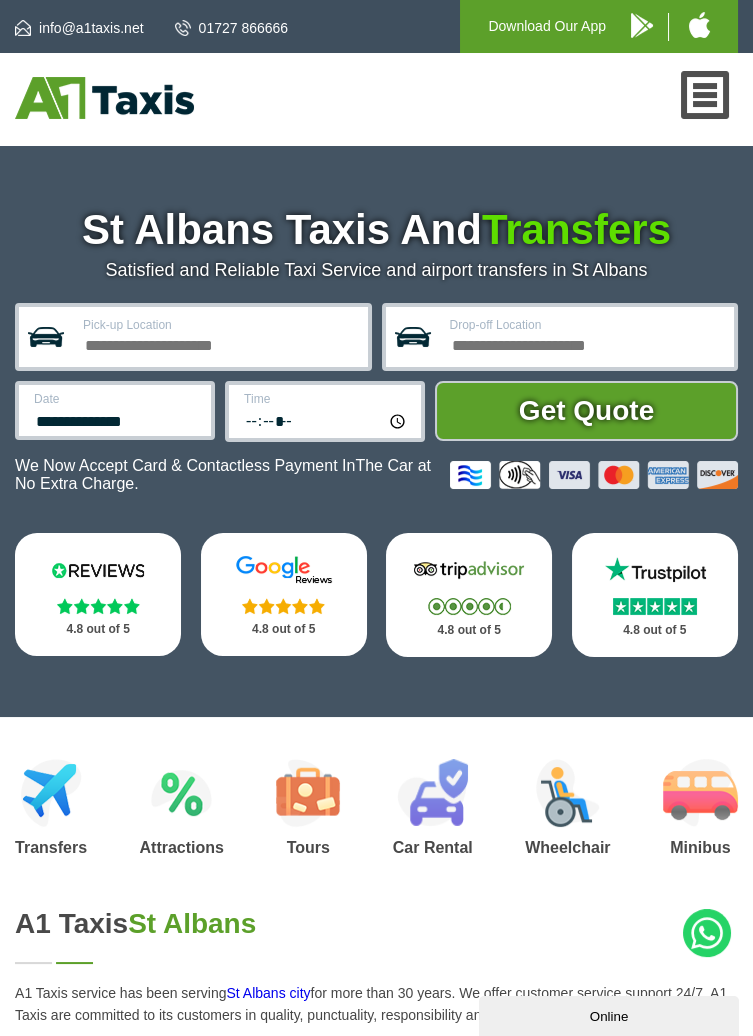 click on "Pick-up Location" at bounding box center [219, 343] 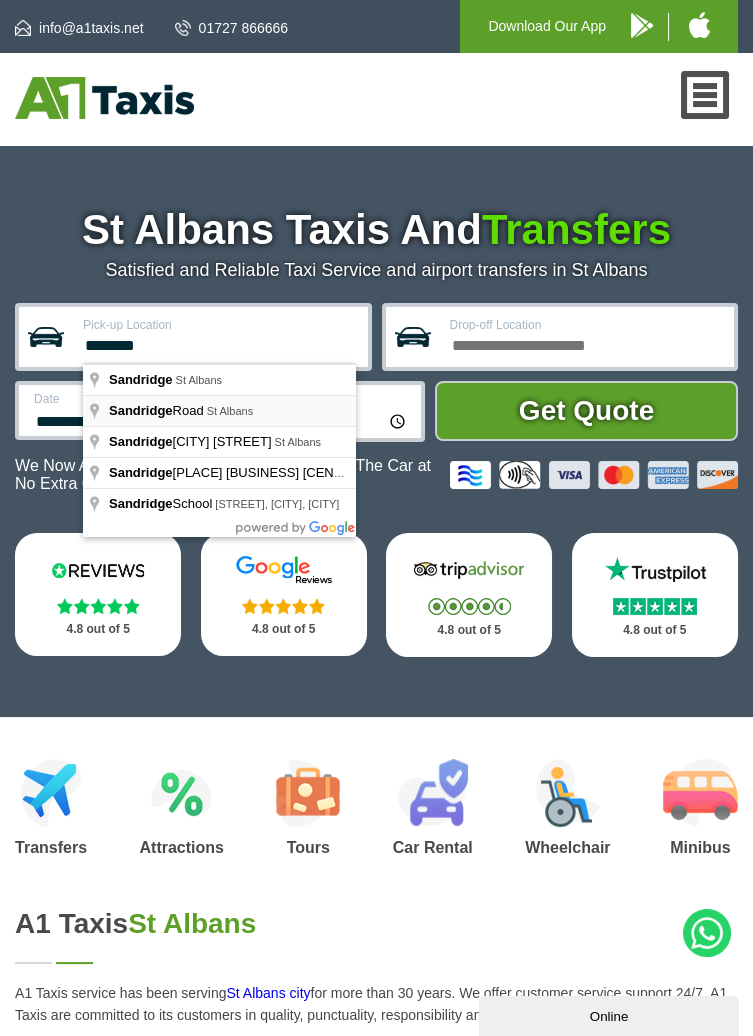 type on "**********" 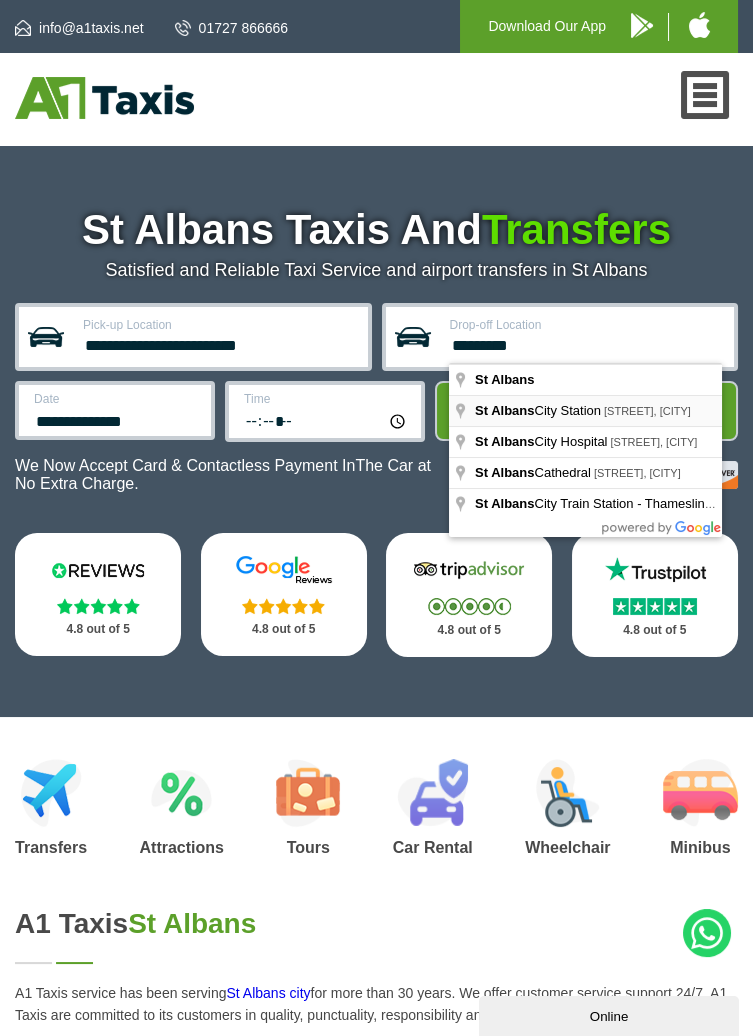 type on "**********" 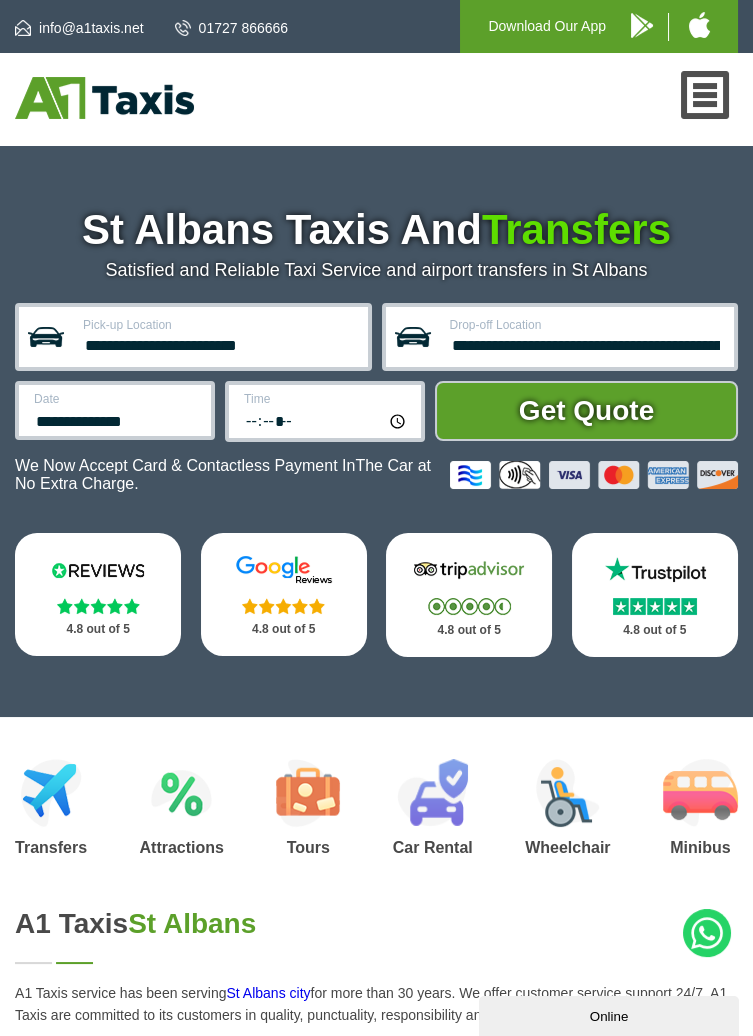 click on "**********" at bounding box center (116, 419) 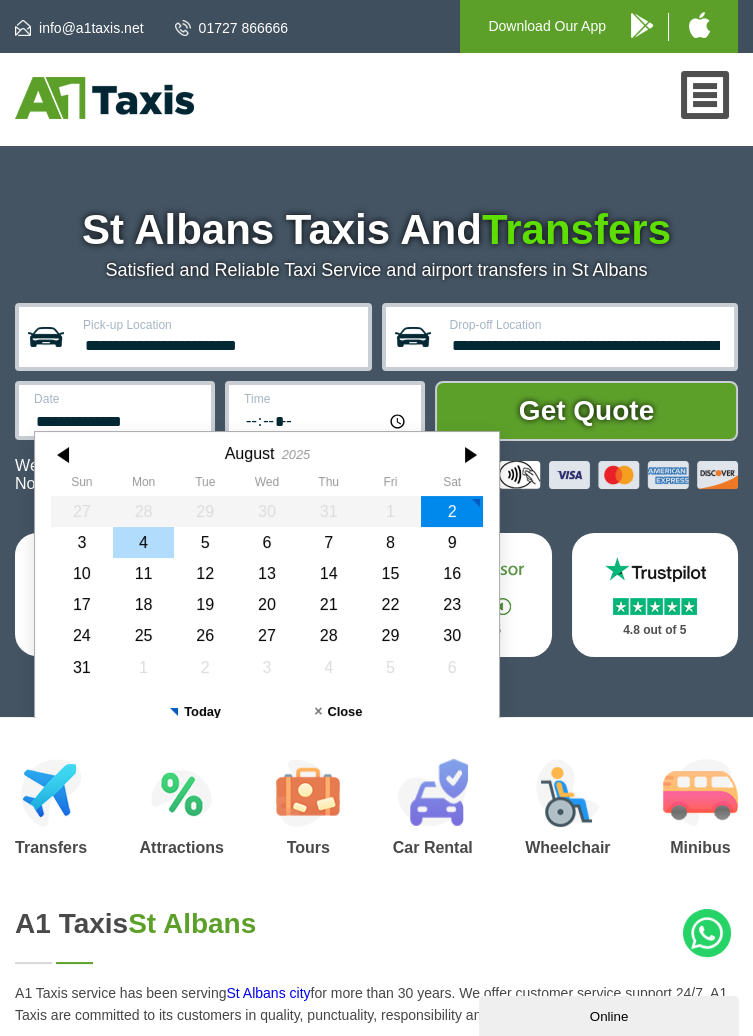 click on "4" at bounding box center (144, 542) 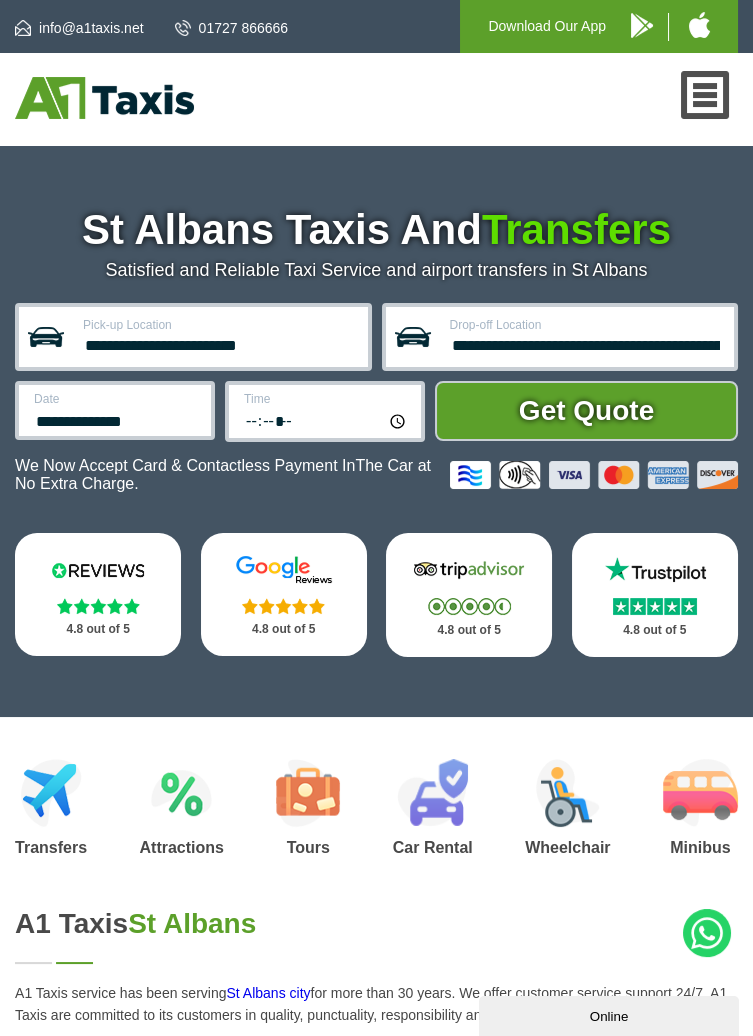 click on "*****" at bounding box center [326, 420] 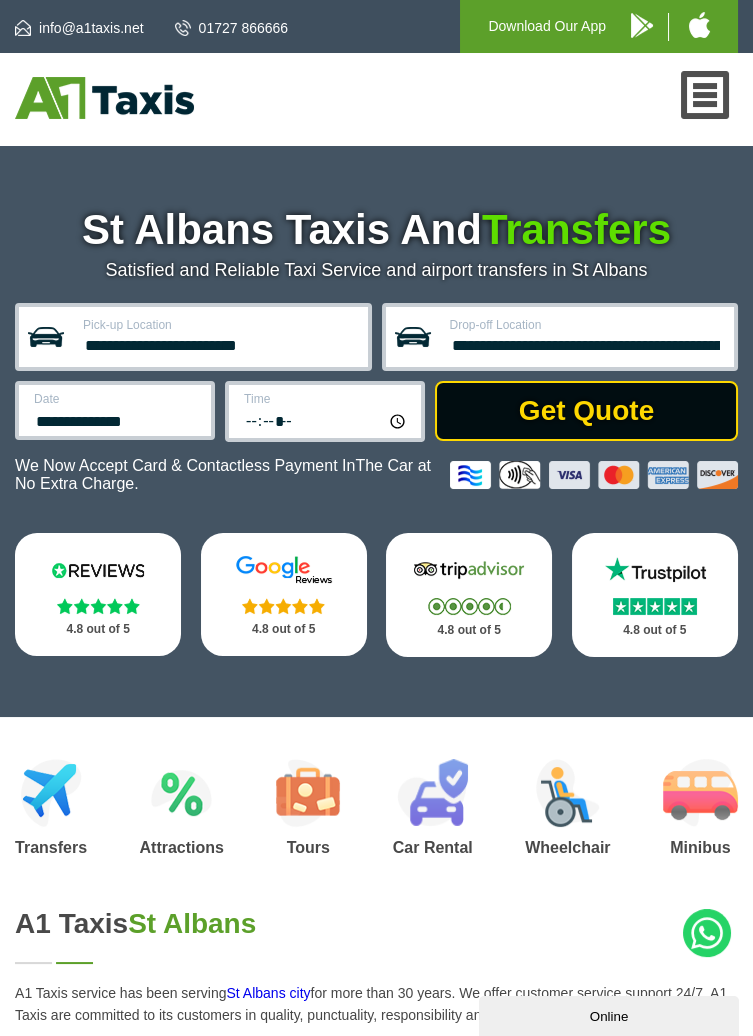 click on "Get Quote" at bounding box center (586, 411) 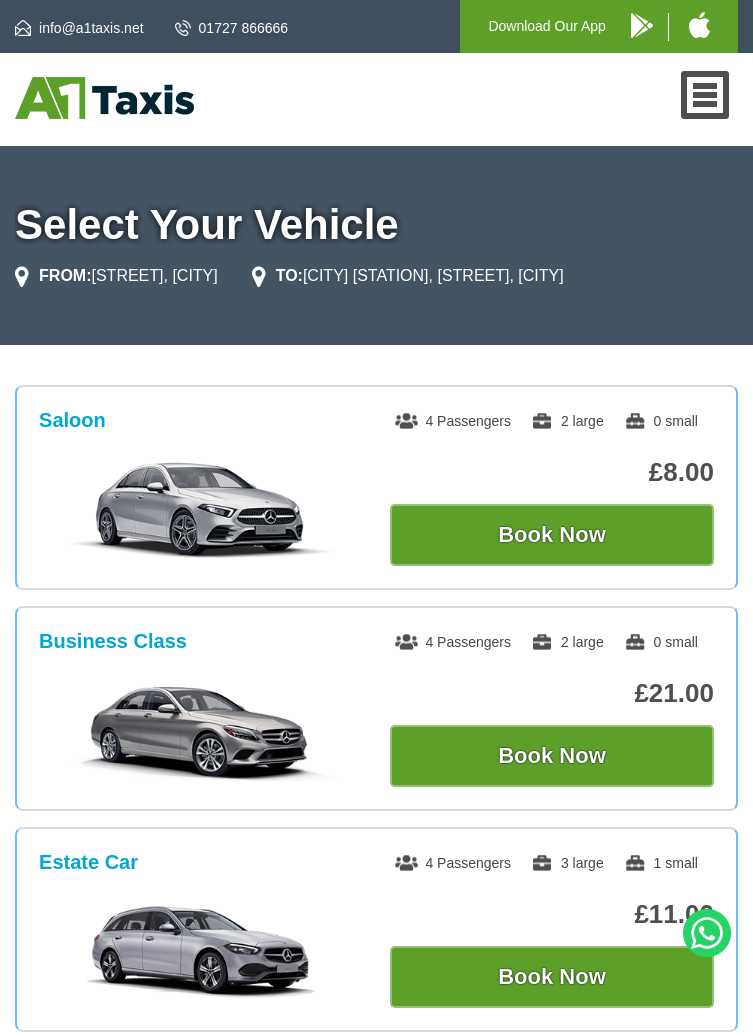 scroll, scrollTop: 0, scrollLeft: 0, axis: both 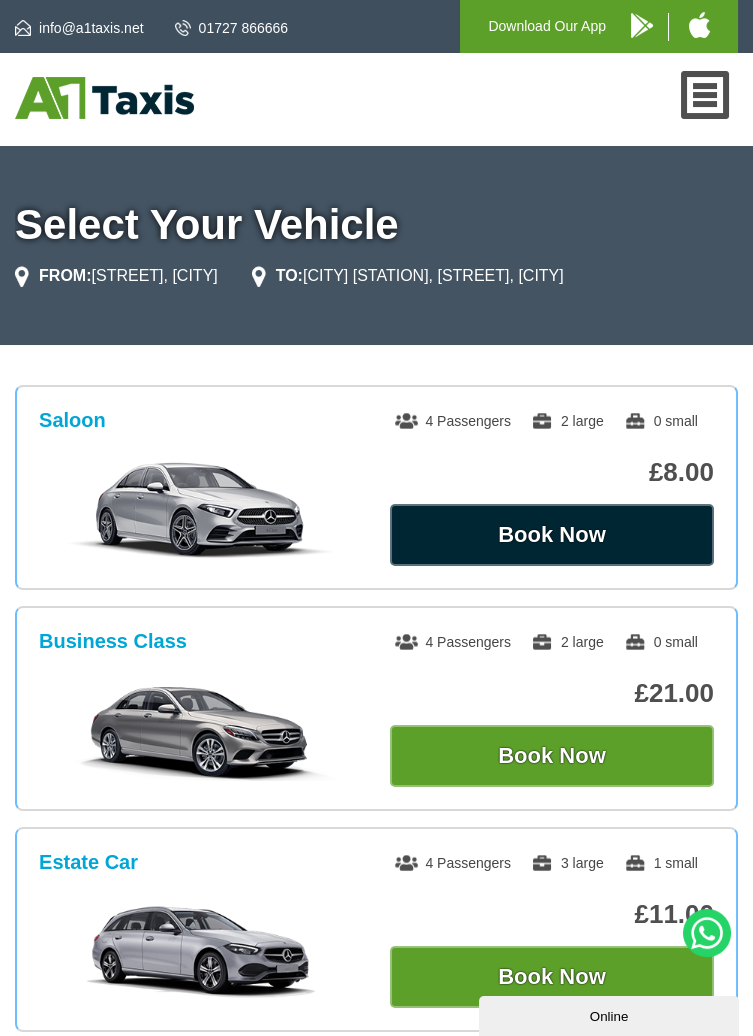 click on "Book Now" at bounding box center [552, 535] 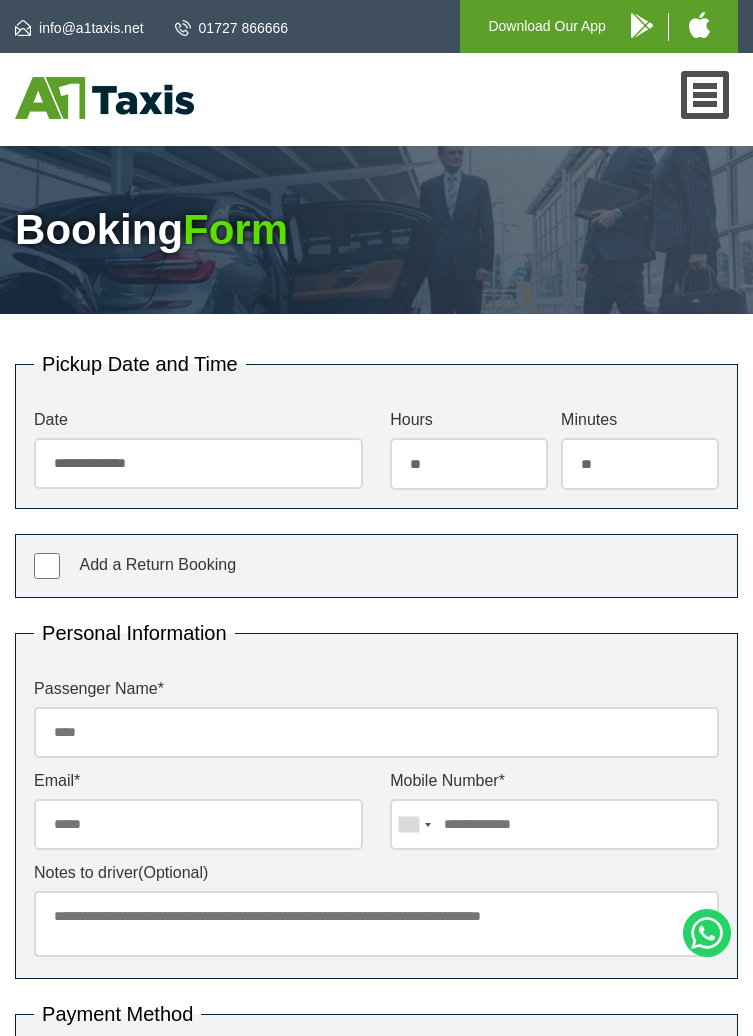 scroll, scrollTop: 0, scrollLeft: 0, axis: both 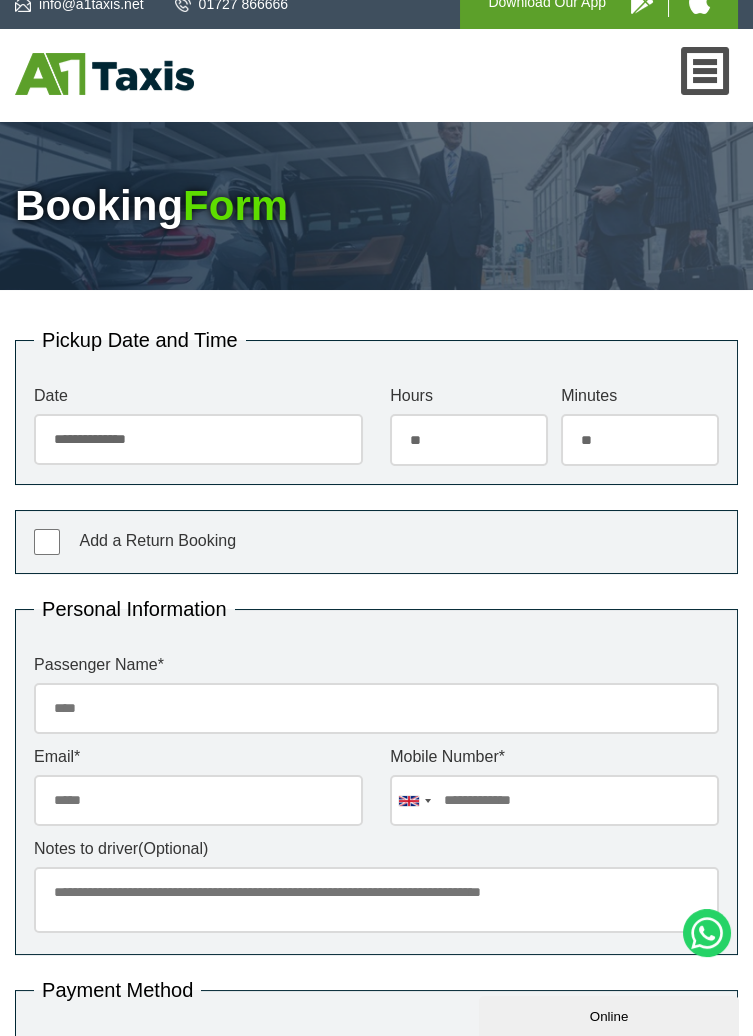 click on "Passenger Name  *" at bounding box center [376, 708] 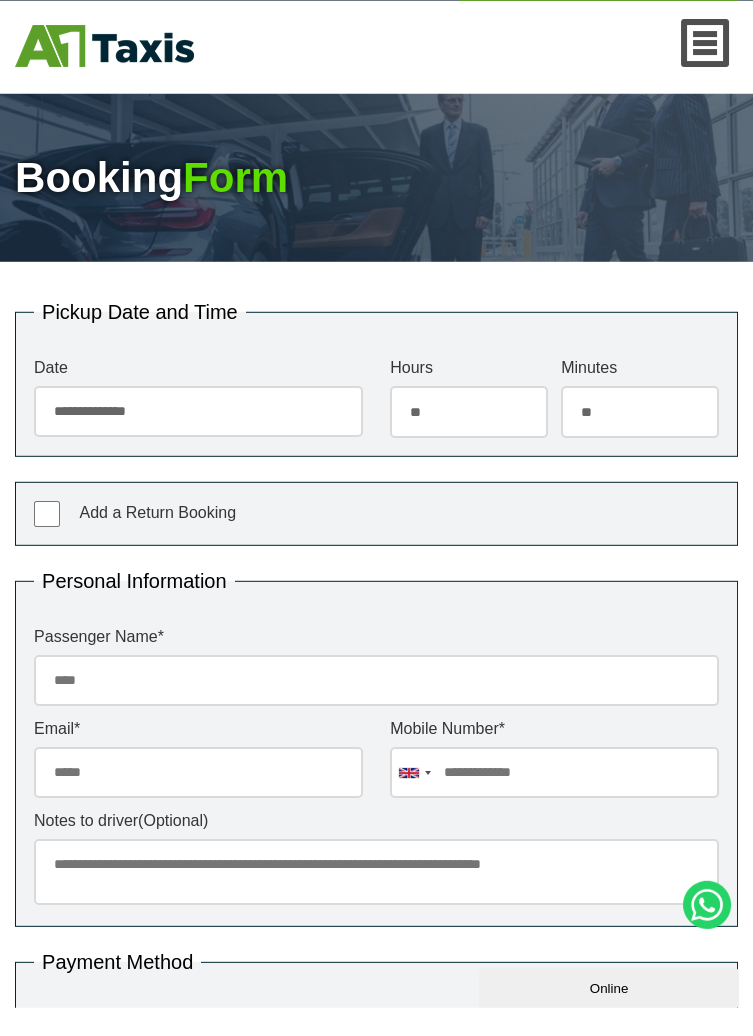 scroll, scrollTop: 53, scrollLeft: 0, axis: vertical 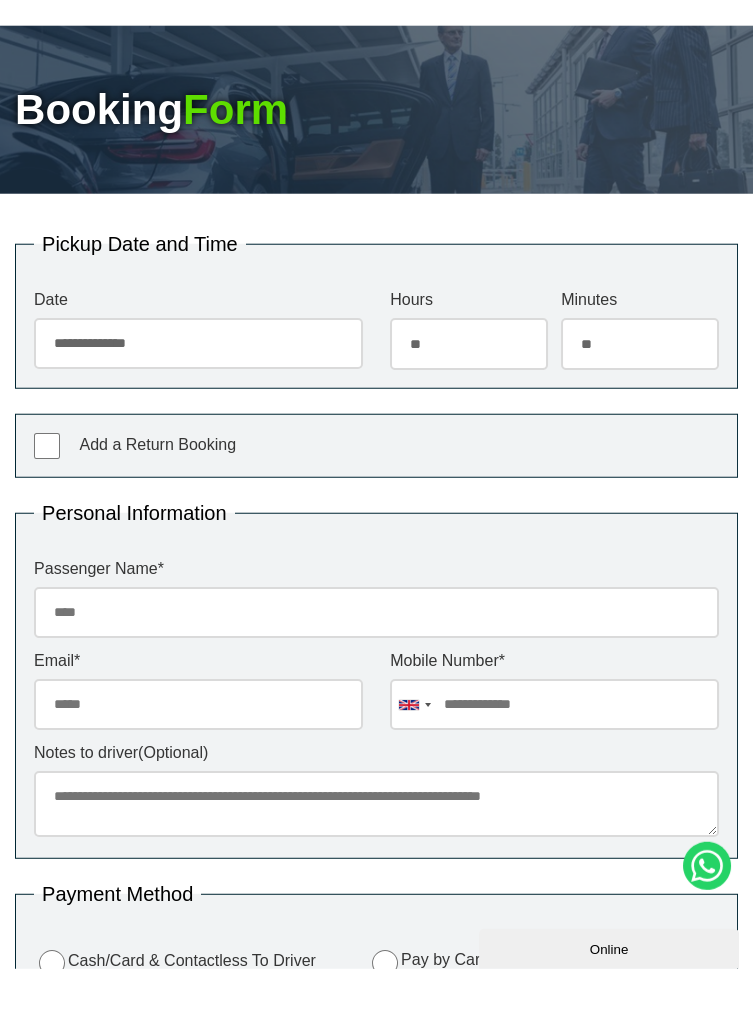 type on "**********" 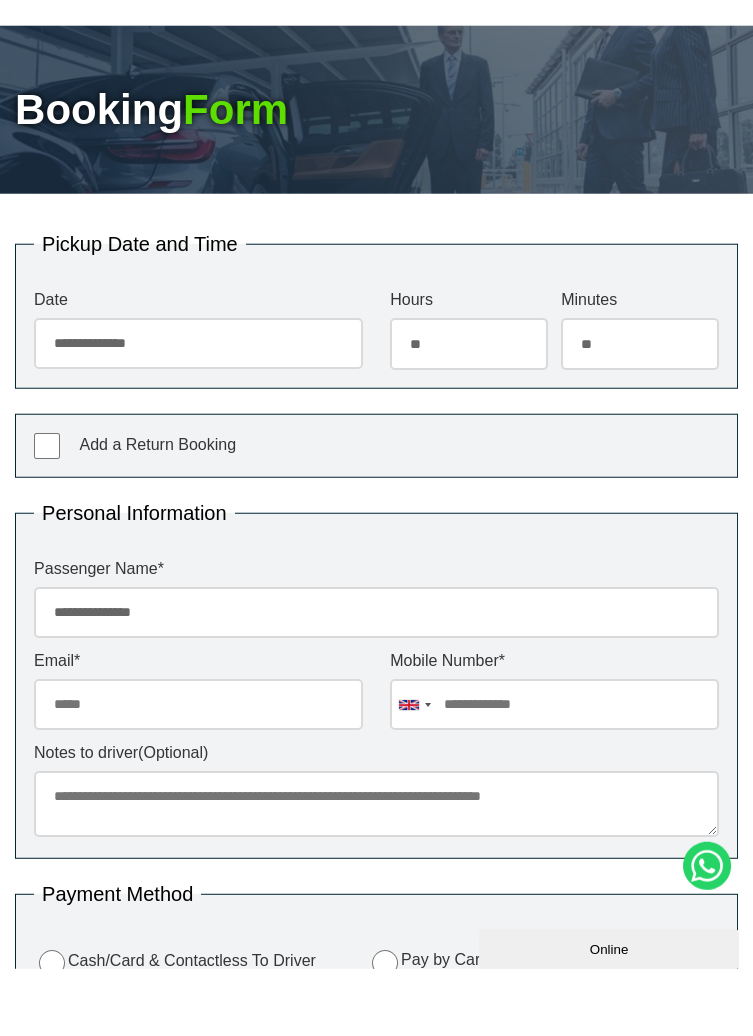 type on "**********" 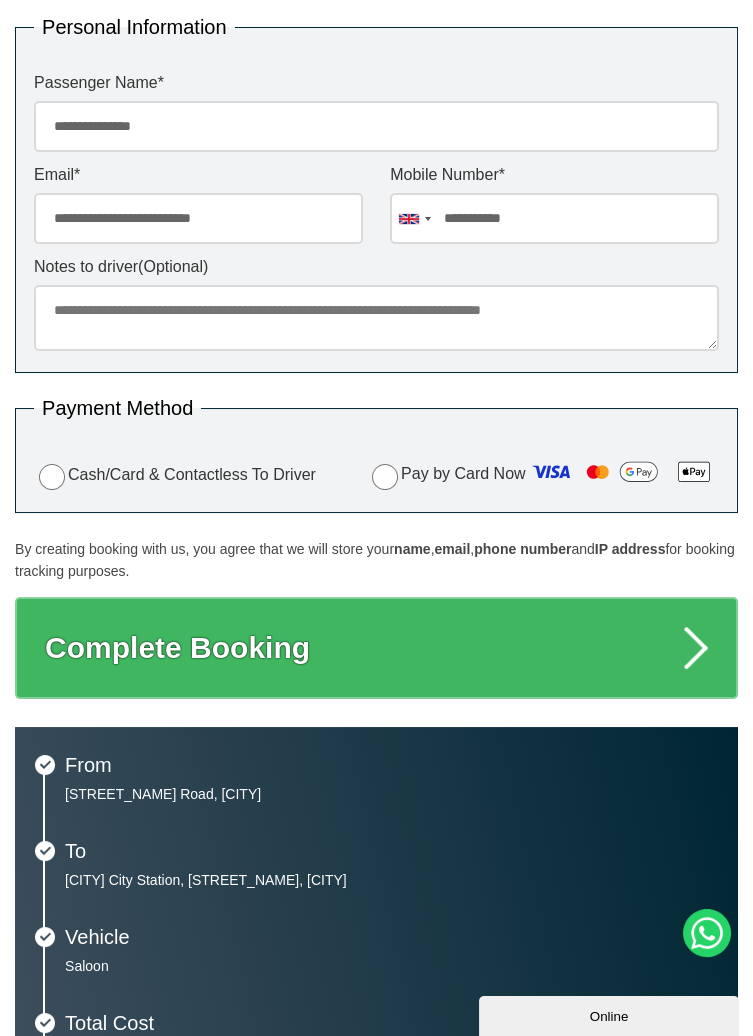 scroll, scrollTop: 605, scrollLeft: 0, axis: vertical 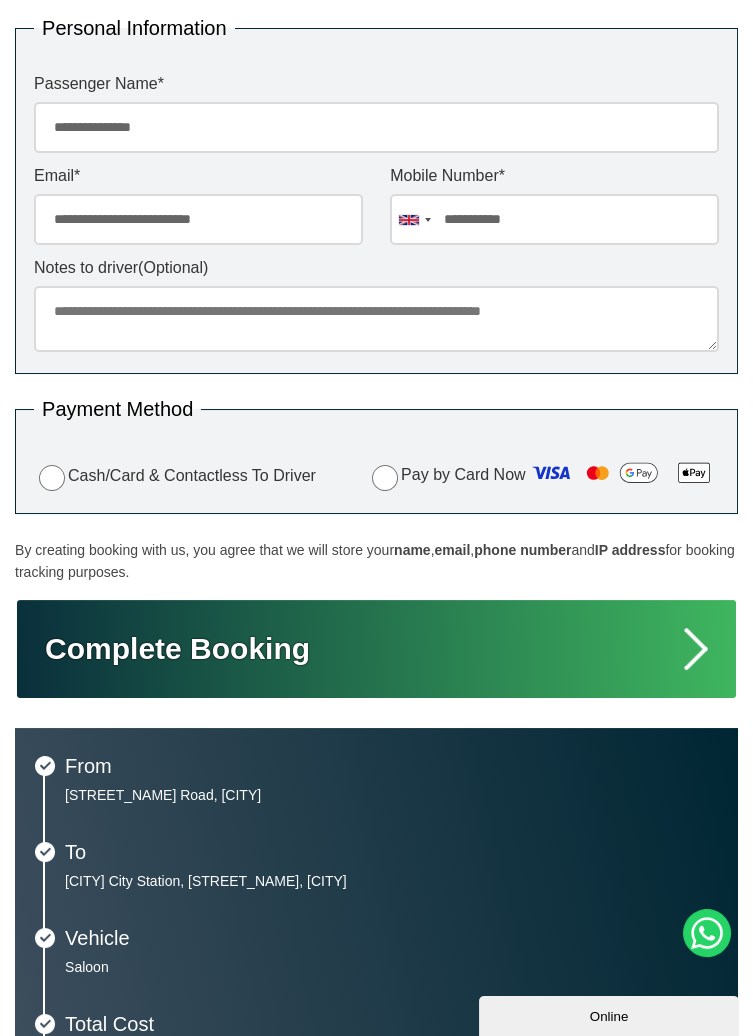 click on "Complete Booking" at bounding box center (376, 649) 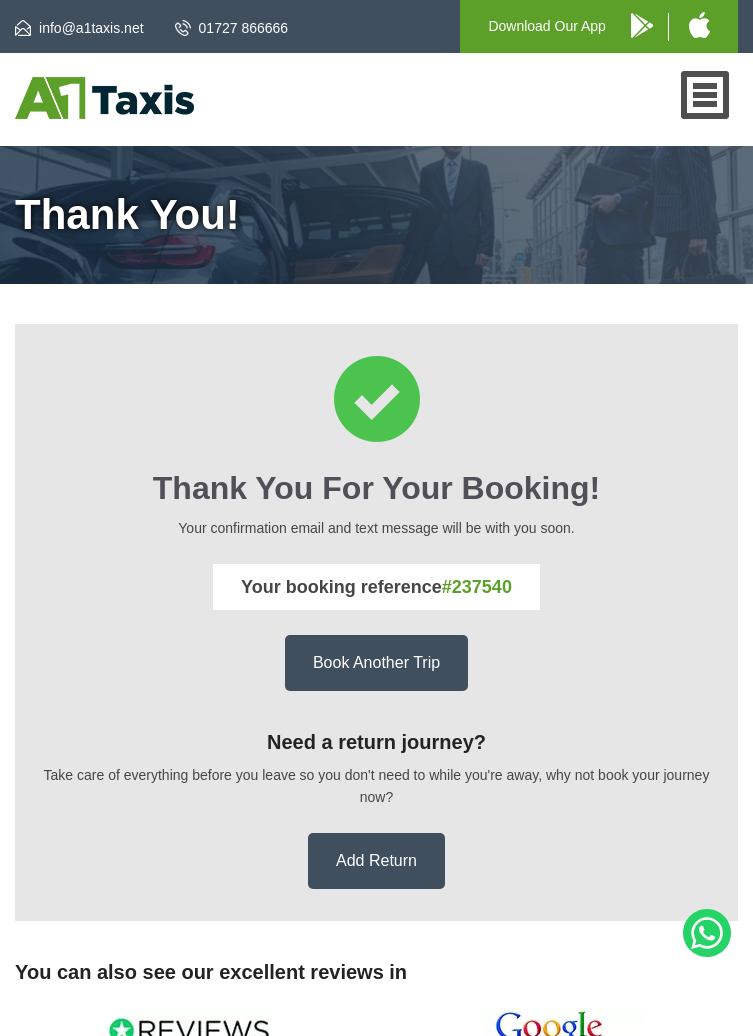 scroll, scrollTop: 0, scrollLeft: 0, axis: both 